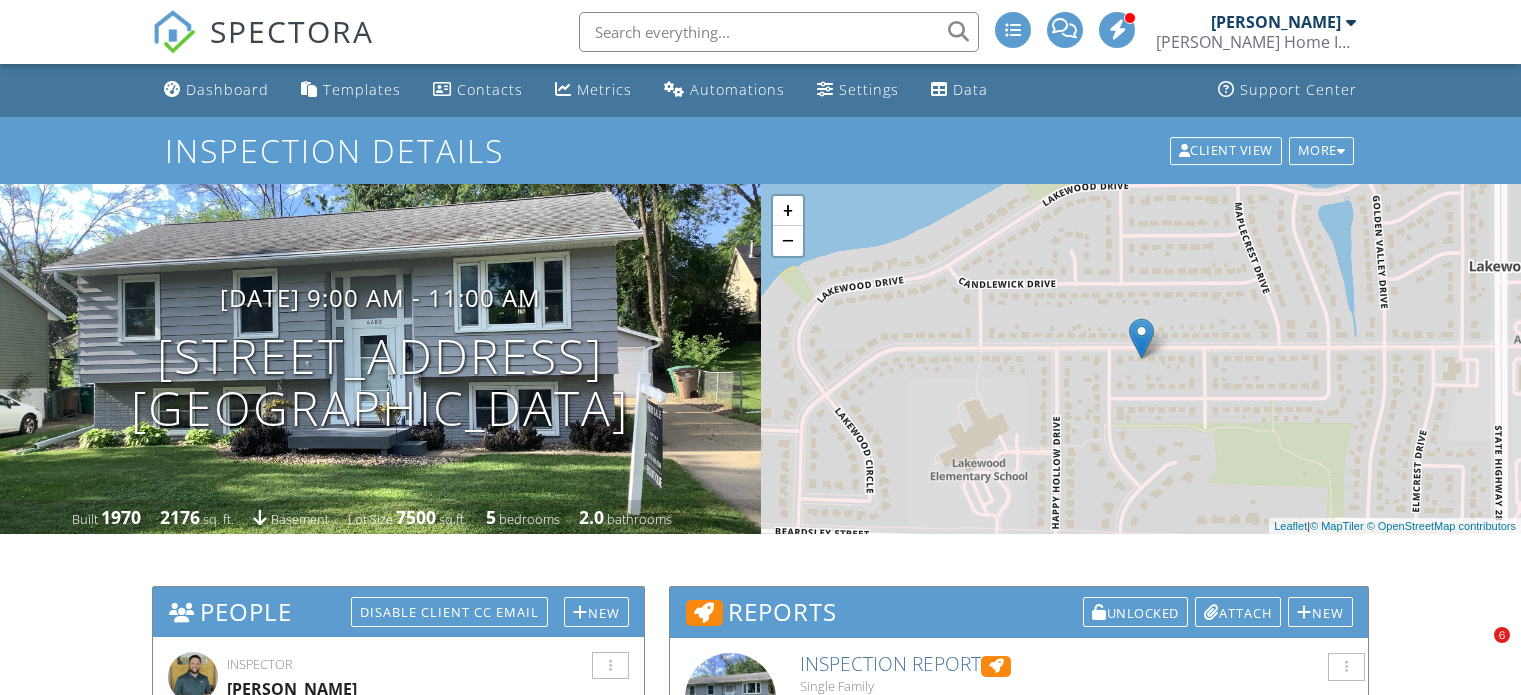 scroll, scrollTop: 0, scrollLeft: 0, axis: both 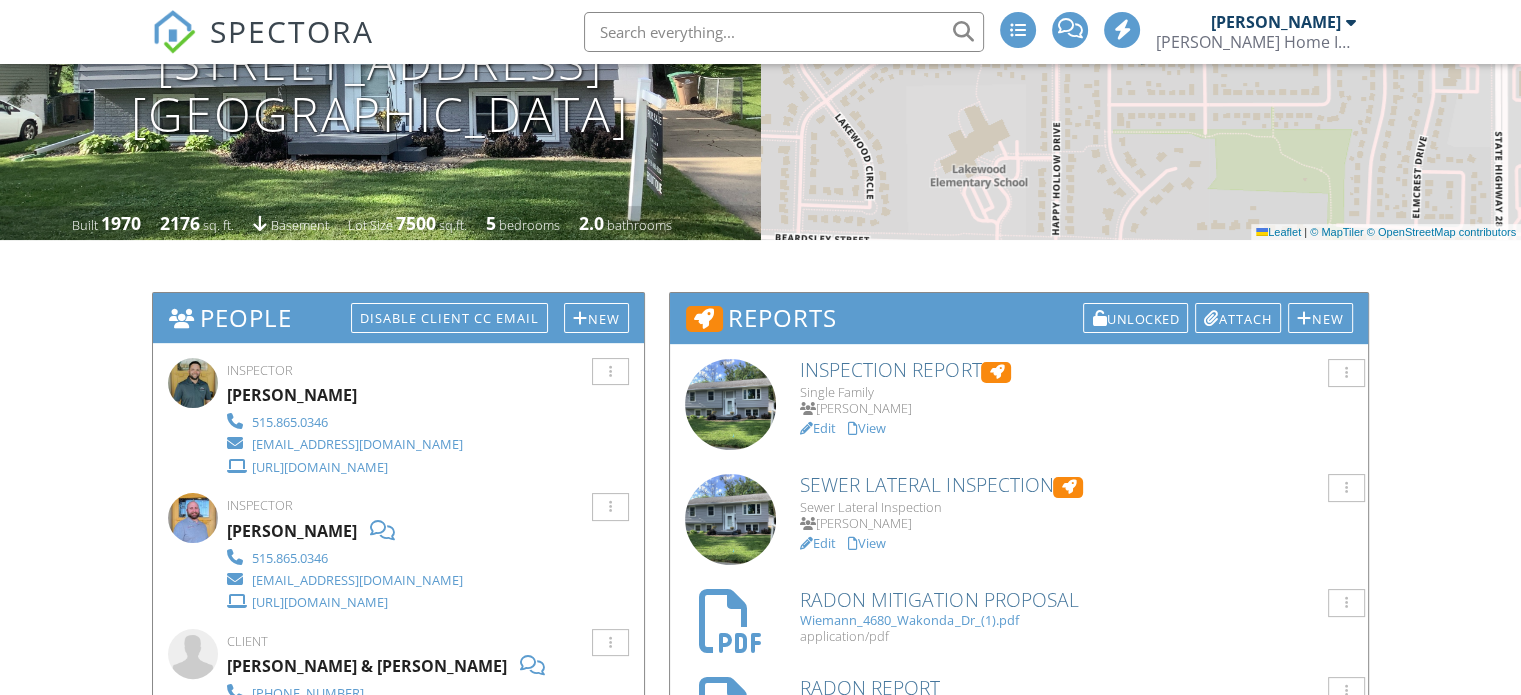 click on "Edit" at bounding box center [818, 428] 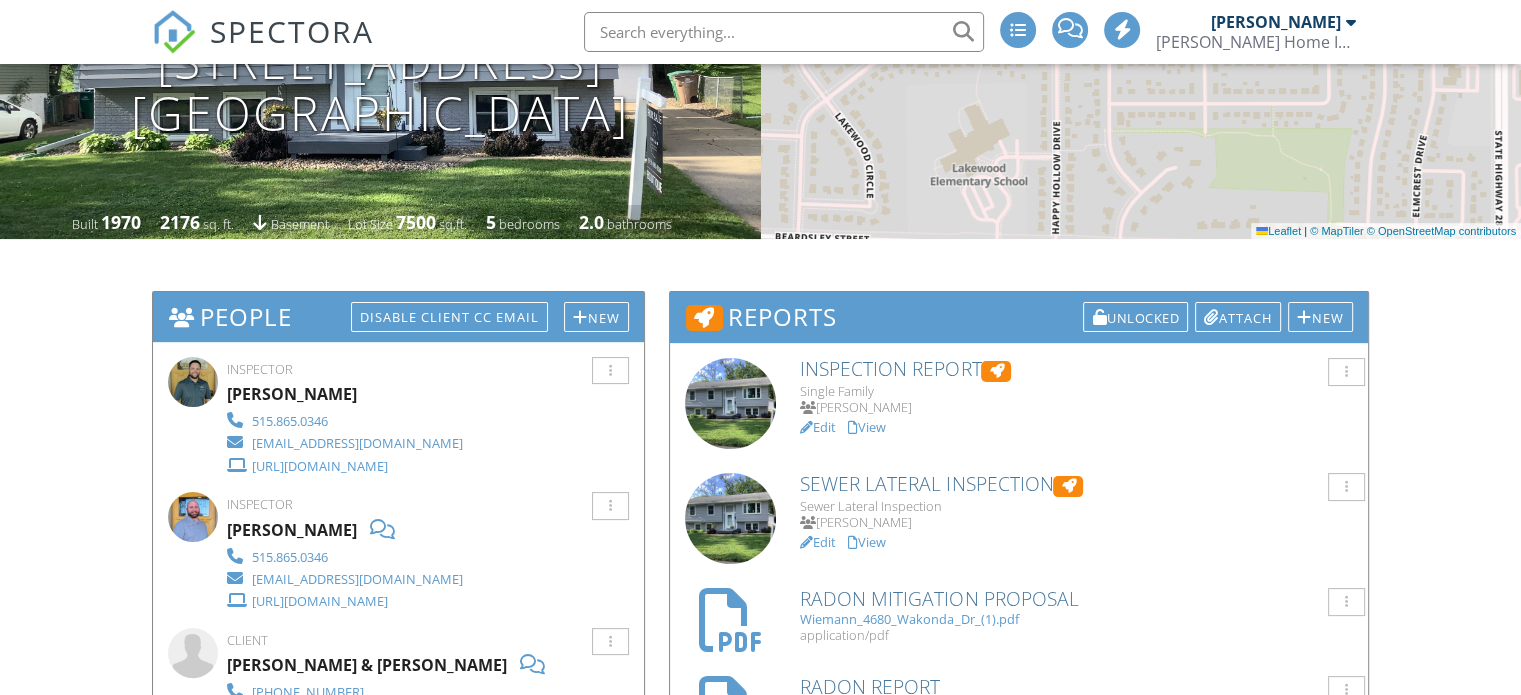 scroll, scrollTop: 0, scrollLeft: 0, axis: both 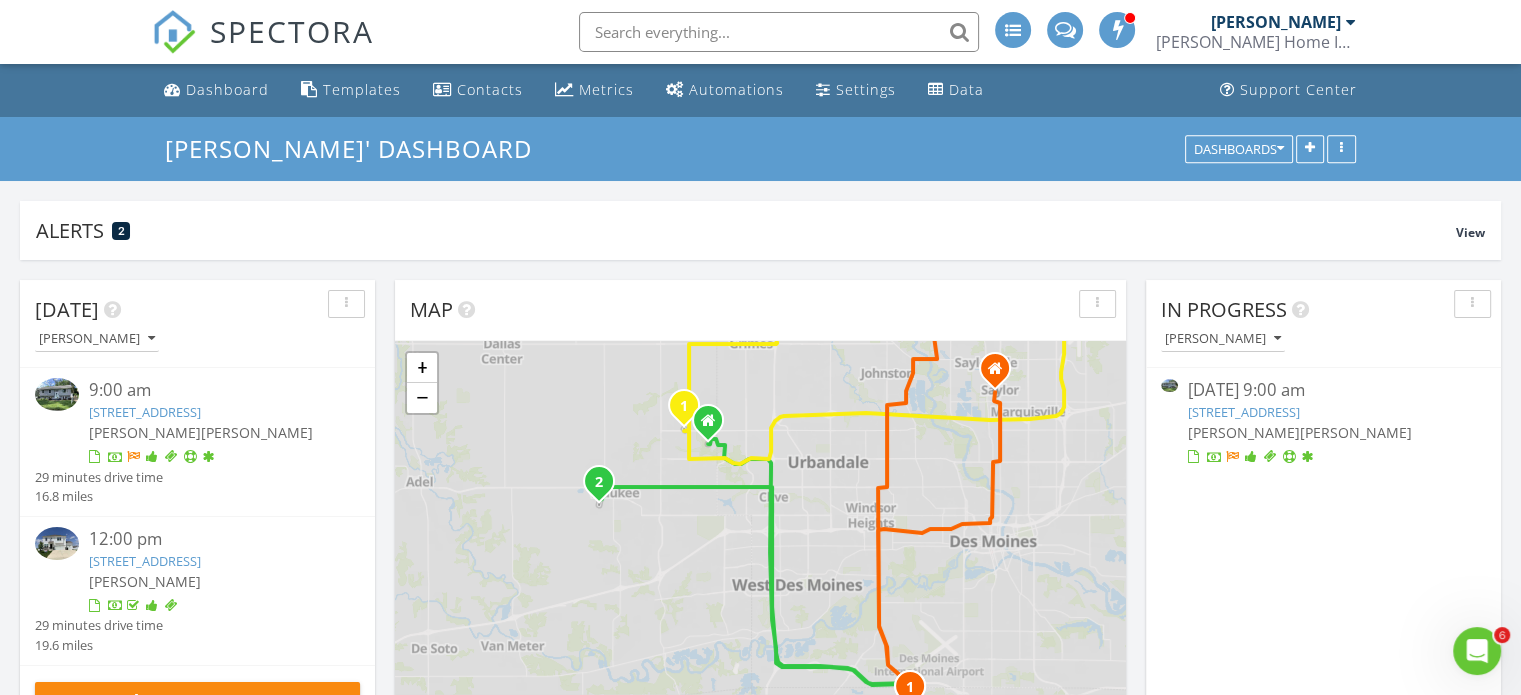 click on "[STREET_ADDRESS]" at bounding box center (1244, 412) 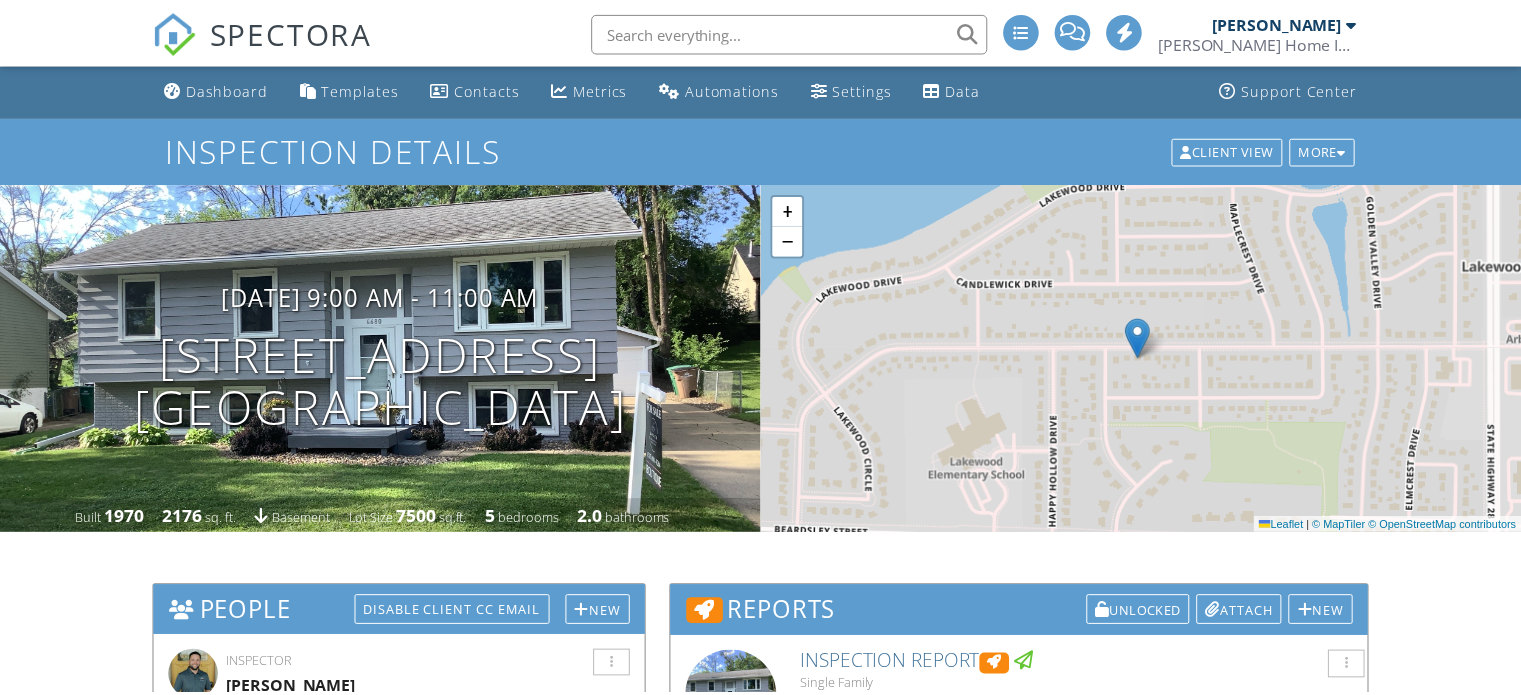 scroll, scrollTop: 0, scrollLeft: 0, axis: both 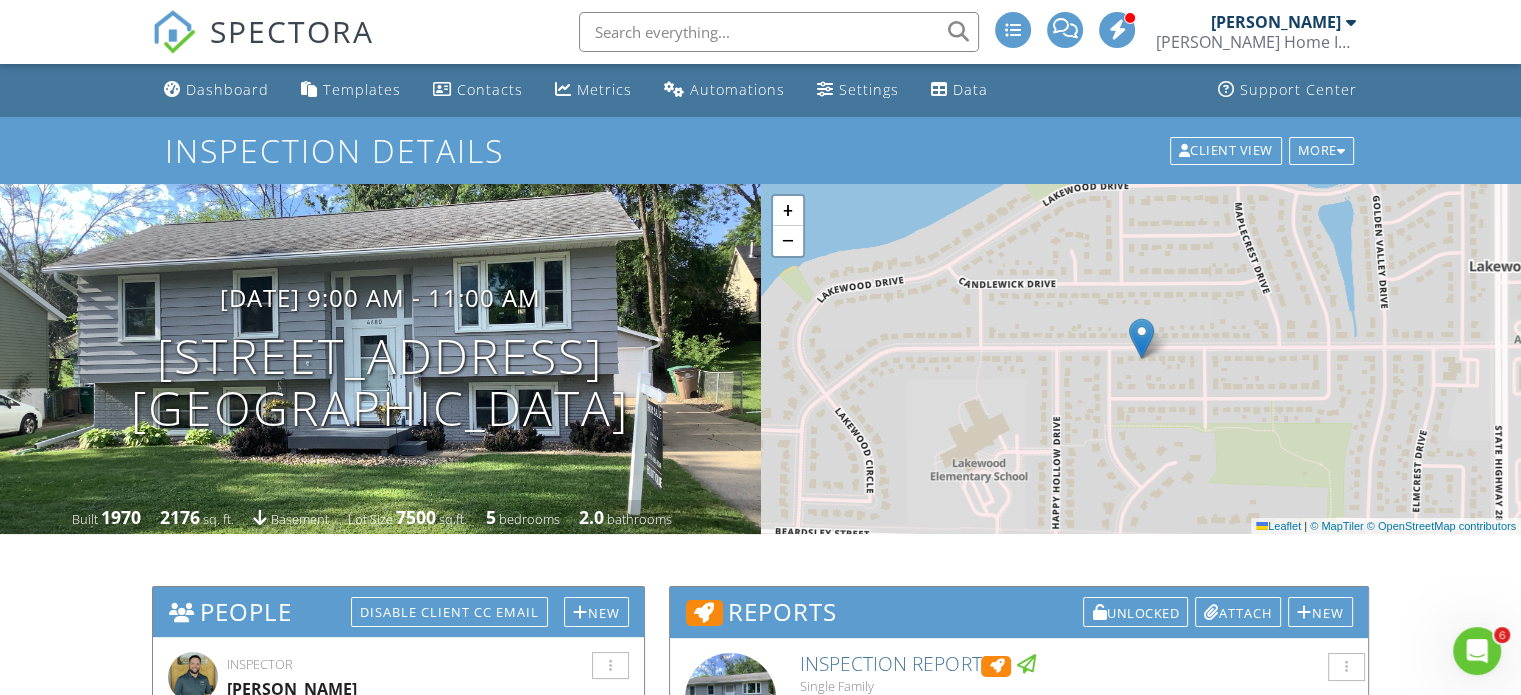 click on "Dashboard
Templates
Contacts
Metrics
Automations
Settings
Data
Support Center
Inspection Details
Client View
More
Property Details
Reschedule
Reorder / Copy
Share
Cancel
Delete
Print Order
Convert to V9
View Change Log
07/09/2025  9:00 am
- 11:00 am
4680 Wakonda Dr
Norwalk, IA 50211
Built
1970
2176
sq. ft.
basement
Lot Size
7500
sq.ft.
5
bedrooms
2.0
bathrooms
+ −  Leaflet   |   © MapTiler   © OpenStreetMap contributors
All emails and texts are disabled for this inspection!
Turn on emails and texts
Reports
Unlocked
Attach
New
Inspection Report
Single Family
Chris Wiemann
Edit
View" at bounding box center [760, 3423] 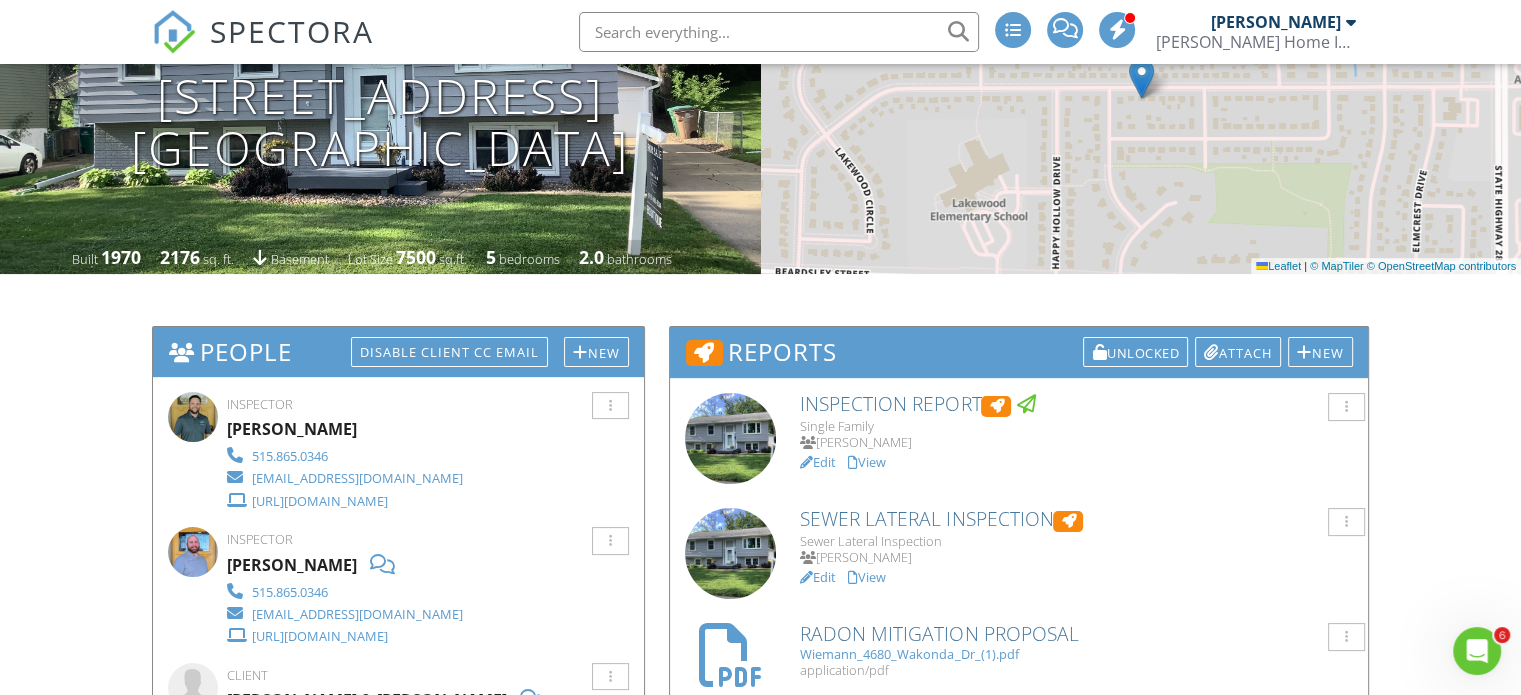 scroll, scrollTop: 268, scrollLeft: 0, axis: vertical 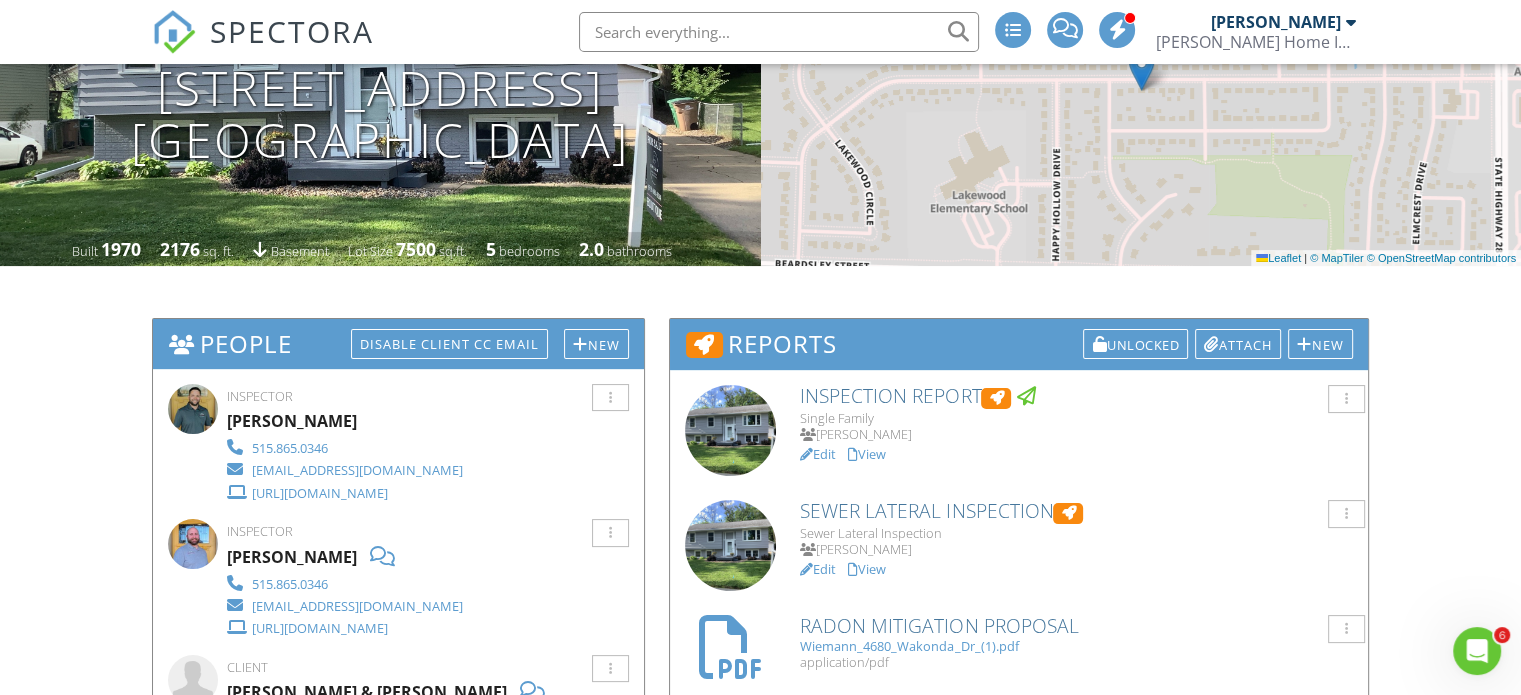 click on "View" at bounding box center (867, 569) 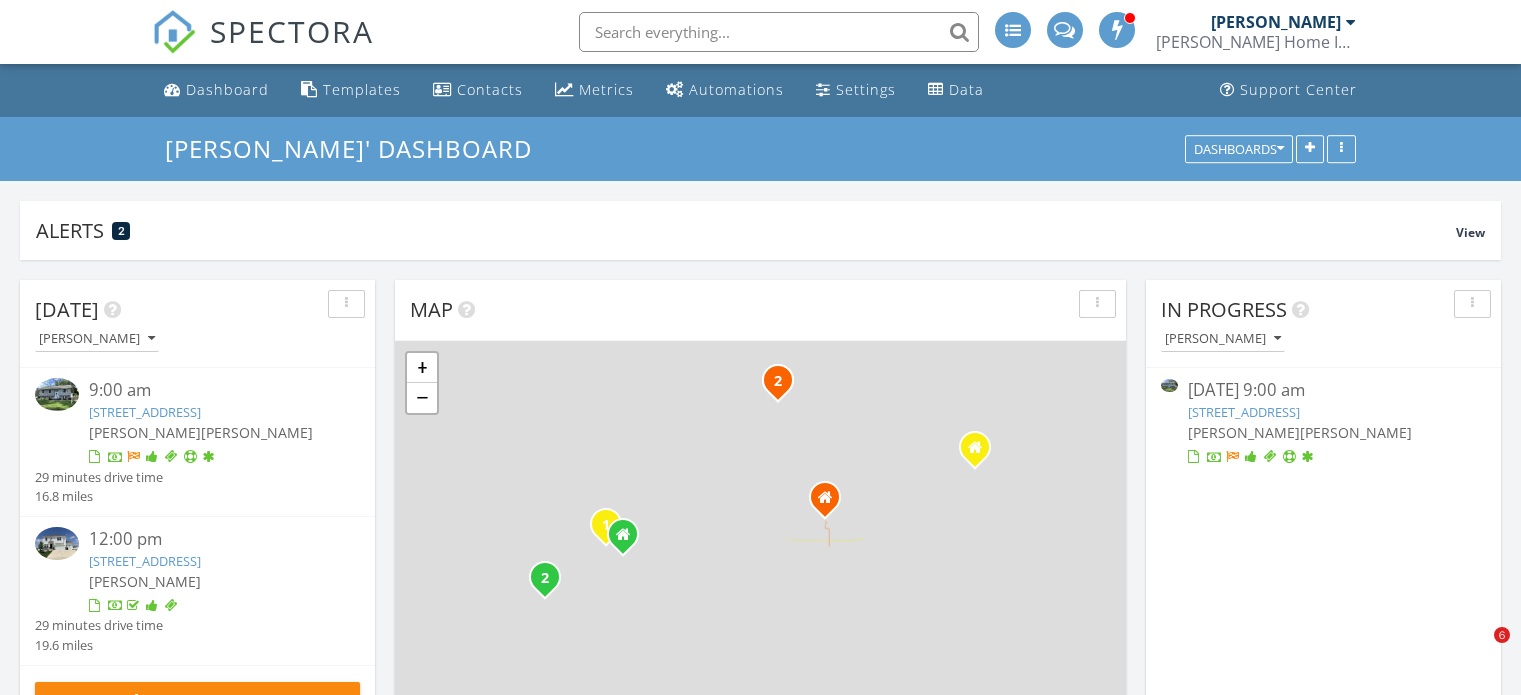 scroll, scrollTop: 0, scrollLeft: 0, axis: both 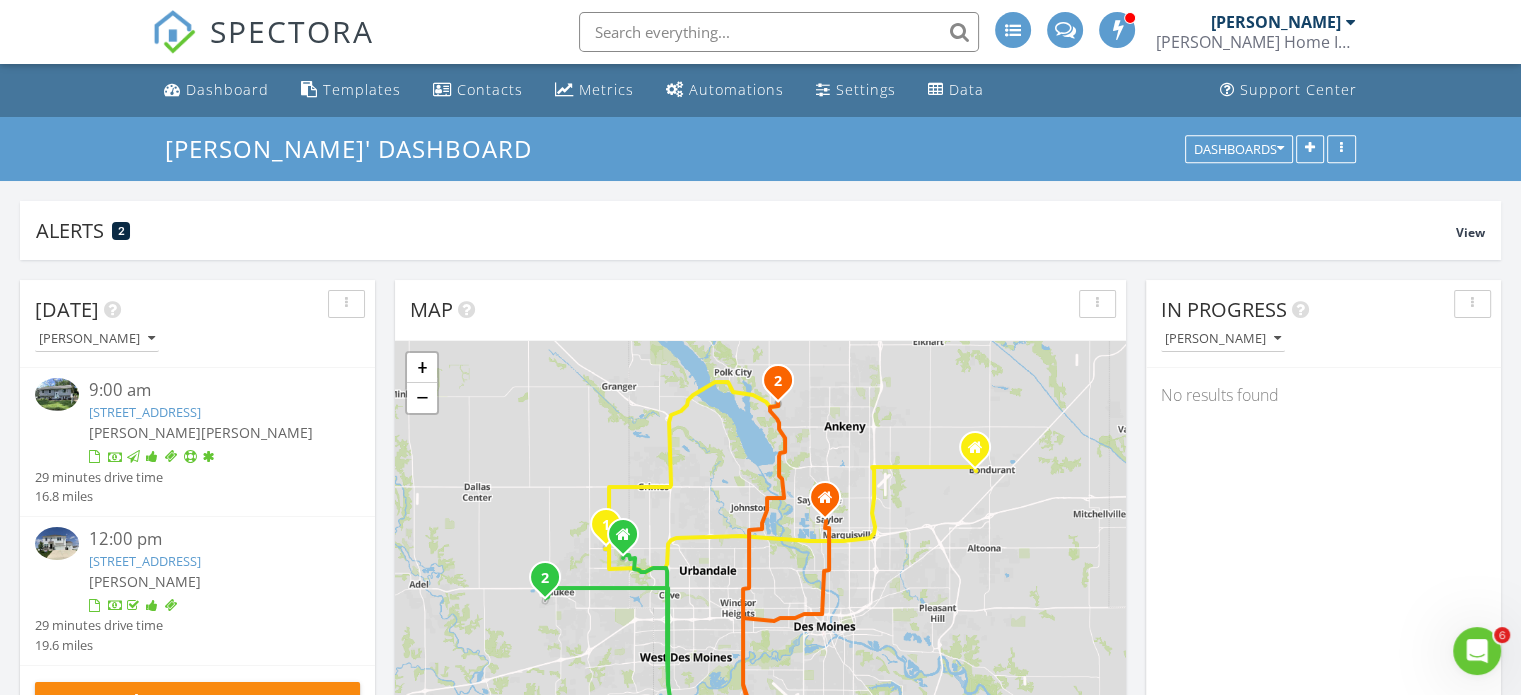 click on "[DATE]
[PERSON_NAME]
9:00 am
[STREET_ADDRESS]
[PERSON_NAME]
[PERSON_NAME]
29 minutes drive time   16.8 miles       12:00 pm
[STREET_ADDRESS]
[PERSON_NAME]
29 minutes drive time   19.6 miles       New Inspection     New Quote         Map               1 2 1 2 1 2 + − I [GEOGRAPHIC_DATA], I [GEOGRAPHIC_DATA][PERSON_NAME] 59.0 km, 55 min Head southeast on [GEOGRAPHIC_DATA] 60 m Continue left onto [GEOGRAPHIC_DATA] 300 m Turn right onto [GEOGRAPHIC_DATA] 400 m Turn right onto [GEOGRAPHIC_DATA] 300 m Continue onto [GEOGRAPHIC_DATA] 450 m Turn right onto [GEOGRAPHIC_DATA] 800 m Enter the traffic circle and take the 3rd exit onto [PERSON_NAME][GEOGRAPHIC_DATA] 80 m Exit the traffic circle onto [PERSON_NAME][GEOGRAPHIC_DATA] 2.5 km Take the ramp on the right towards I-35 south 700 m 10 km 1.5 km" at bounding box center (760, 2545) 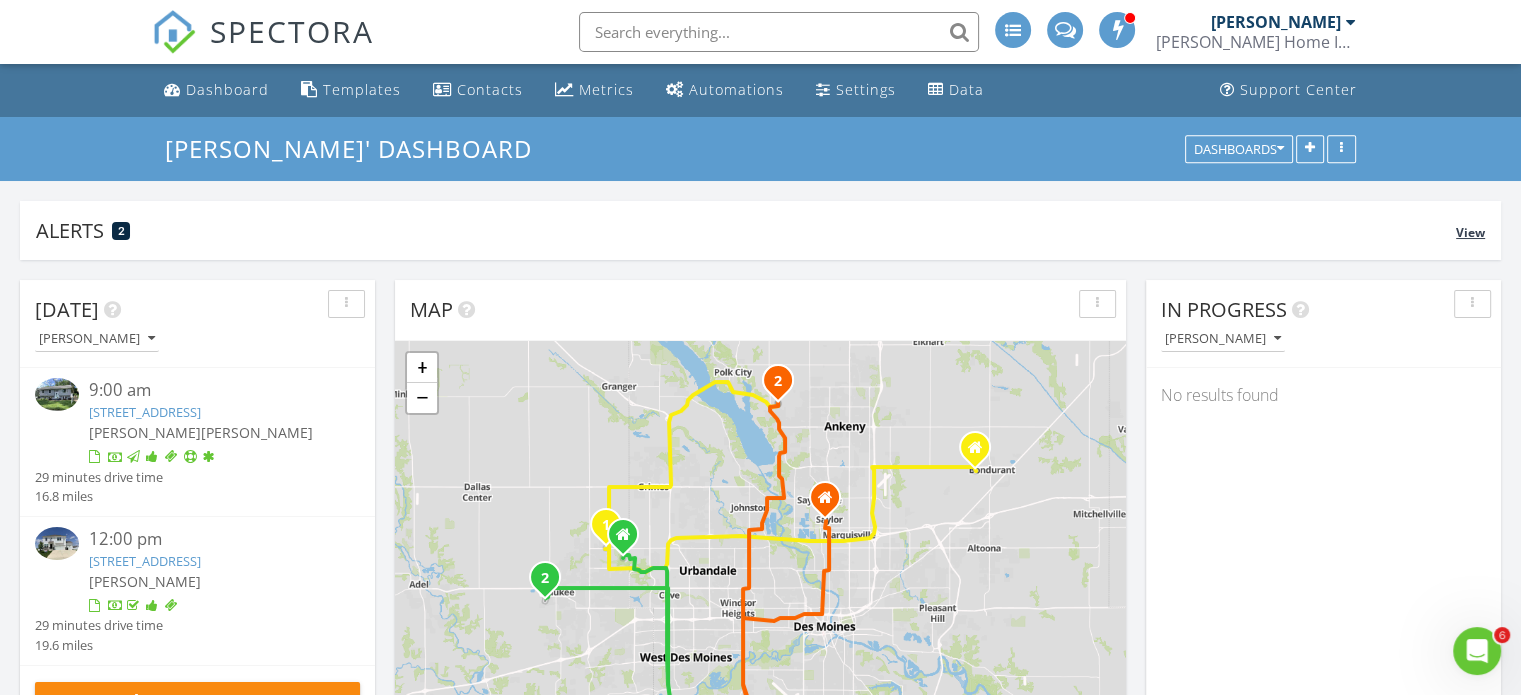 click on "Alerts
2" at bounding box center [746, 230] 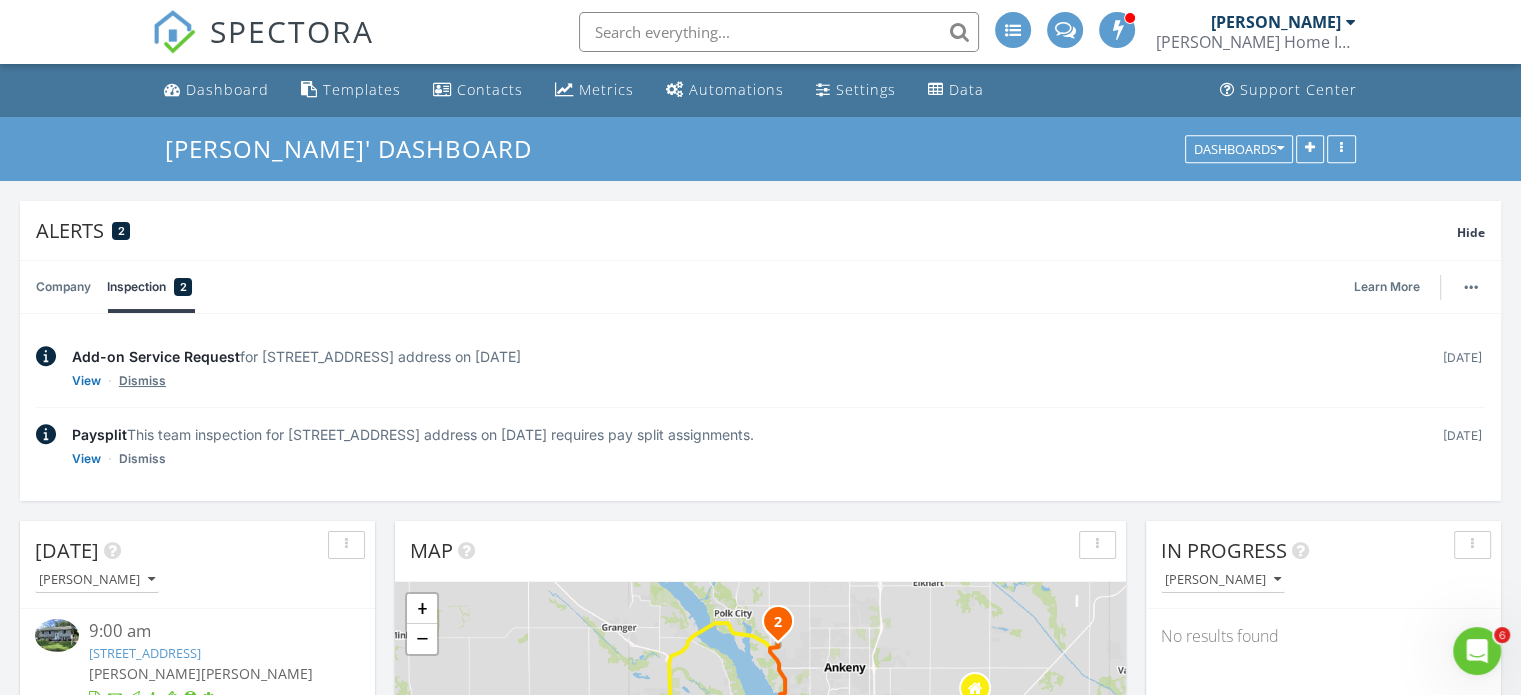 click on "Dismiss" at bounding box center (142, 381) 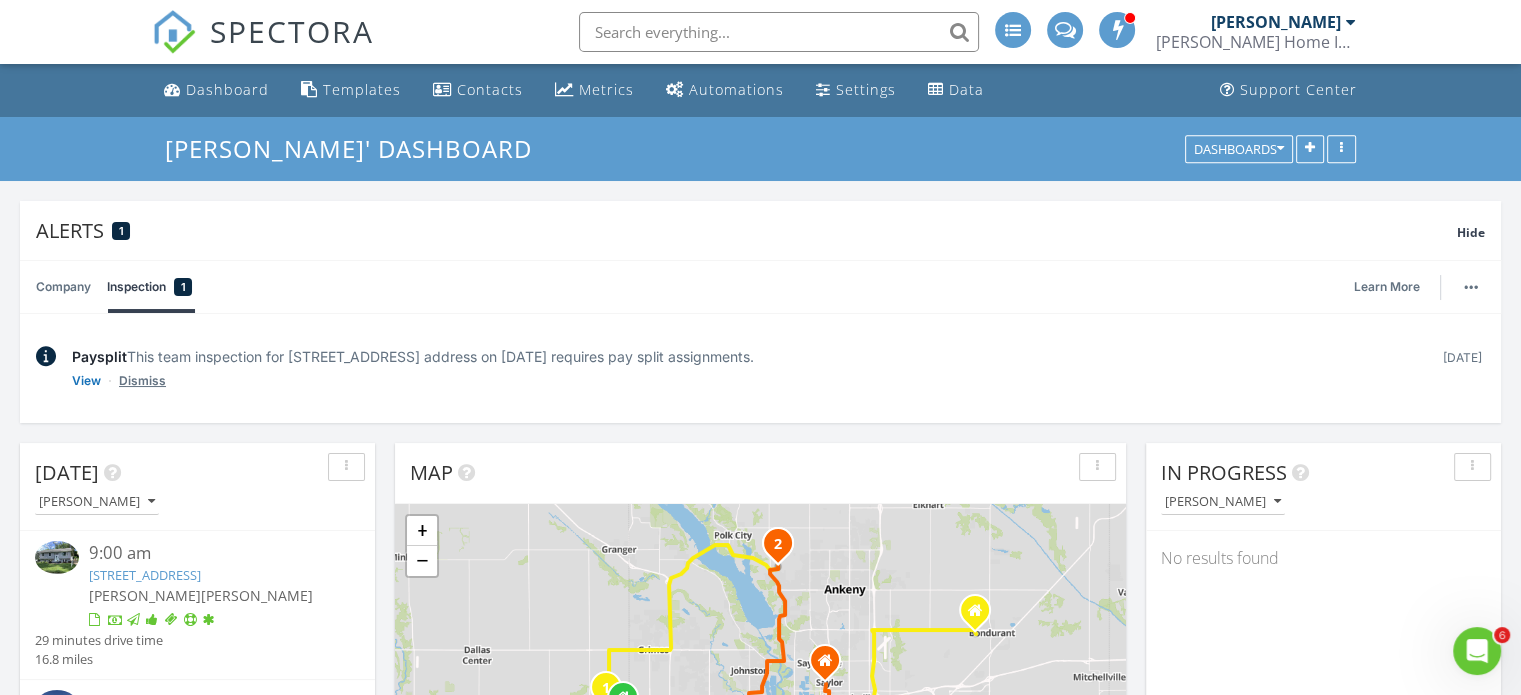 click on "Dismiss" at bounding box center [142, 381] 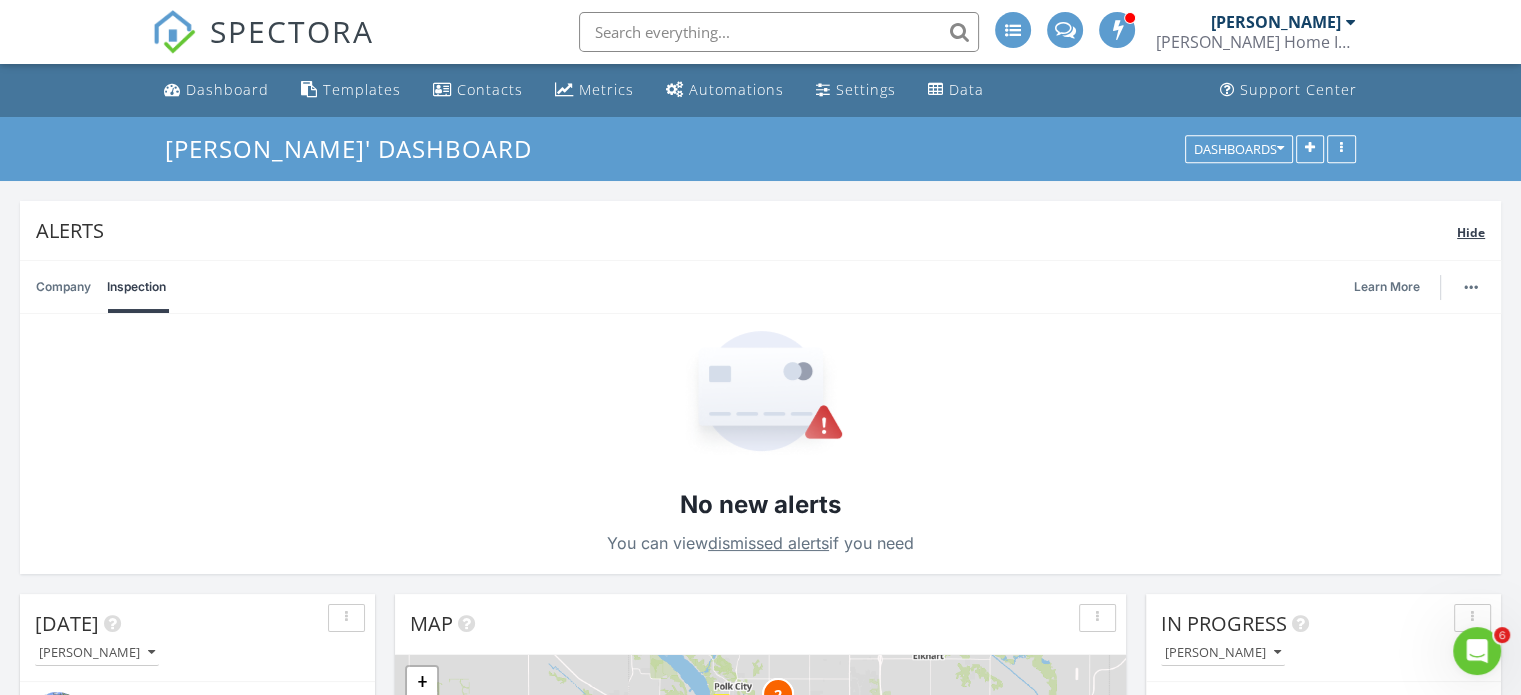 click on "Alerts" at bounding box center [746, 230] 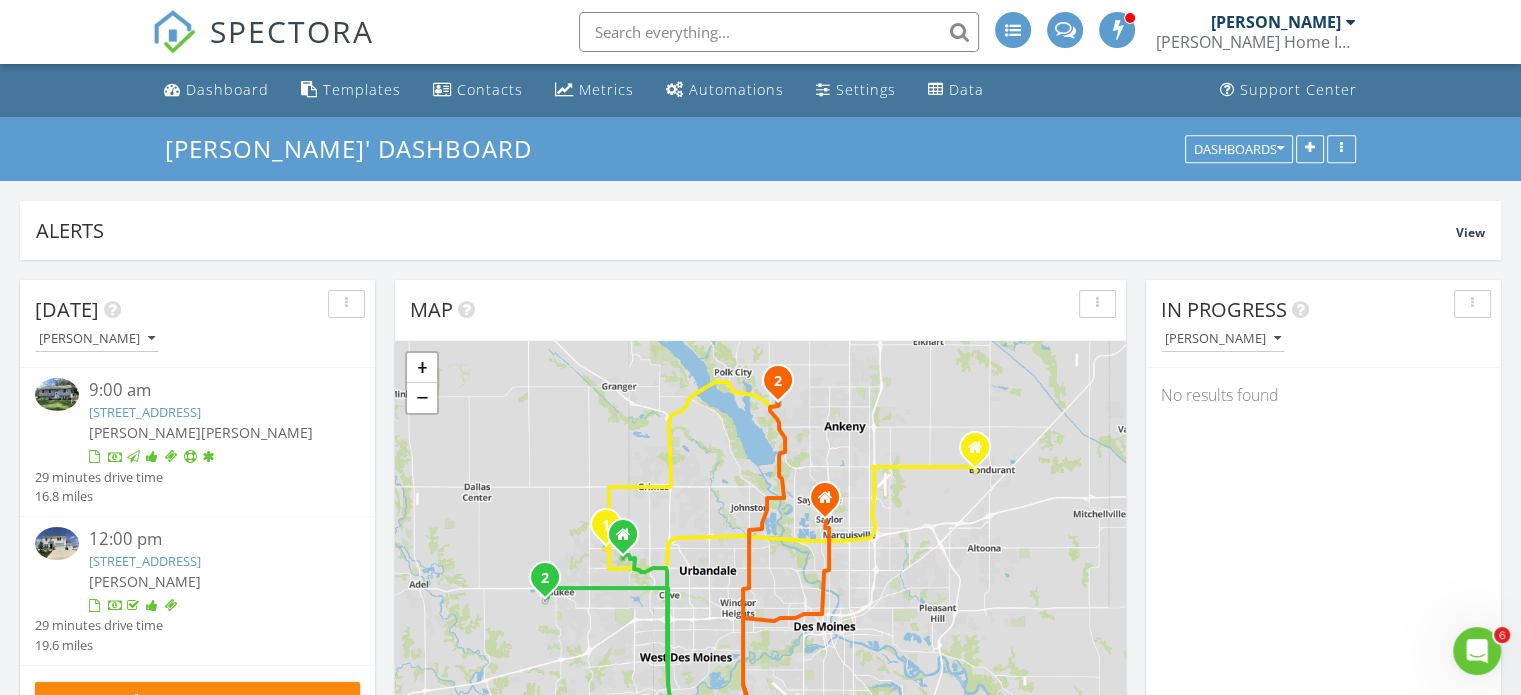 click on "[DATE]
[PERSON_NAME]
9:00 am
[STREET_ADDRESS]
[PERSON_NAME]
[PERSON_NAME]
29 minutes drive time   16.8 miles       12:00 pm
[STREET_ADDRESS]
[PERSON_NAME]
29 minutes drive time   19.6 miles       New Inspection     New Quote         Map               1 2 1 2 1 2 + − I [GEOGRAPHIC_DATA], I [GEOGRAPHIC_DATA][PERSON_NAME] 59.0 km, 55 min Head southeast on [GEOGRAPHIC_DATA] 60 m Continue left onto [GEOGRAPHIC_DATA] 300 m Turn right onto [GEOGRAPHIC_DATA] 400 m Turn right onto [GEOGRAPHIC_DATA] 300 m Continue onto [GEOGRAPHIC_DATA] 450 m Turn right onto [GEOGRAPHIC_DATA] 800 m Enter the traffic circle and take the 3rd exit onto [PERSON_NAME][GEOGRAPHIC_DATA] 80 m Exit the traffic circle onto [PERSON_NAME][GEOGRAPHIC_DATA] 2.5 km Take the ramp on the right towards I-35 south 700 m 10 km 1.5 km" at bounding box center (760, 2545) 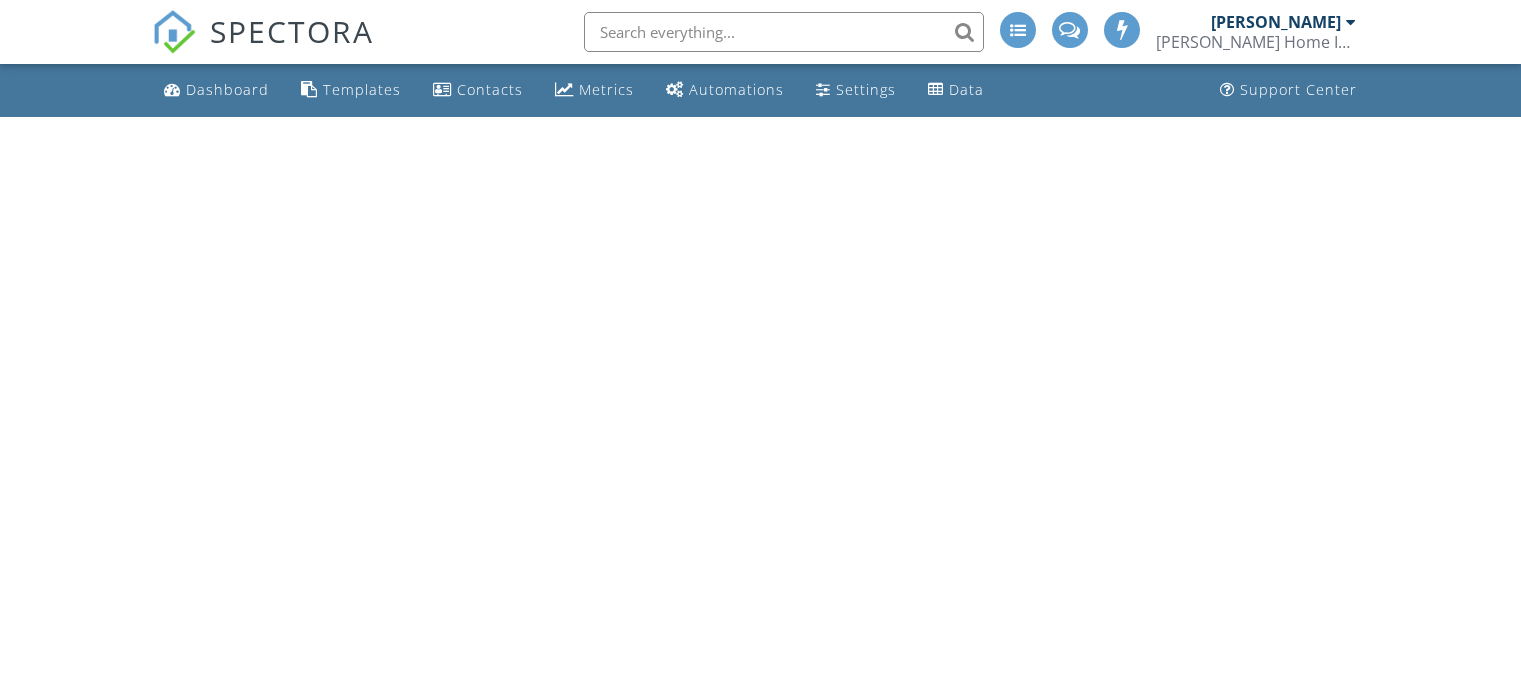 scroll, scrollTop: 0, scrollLeft: 0, axis: both 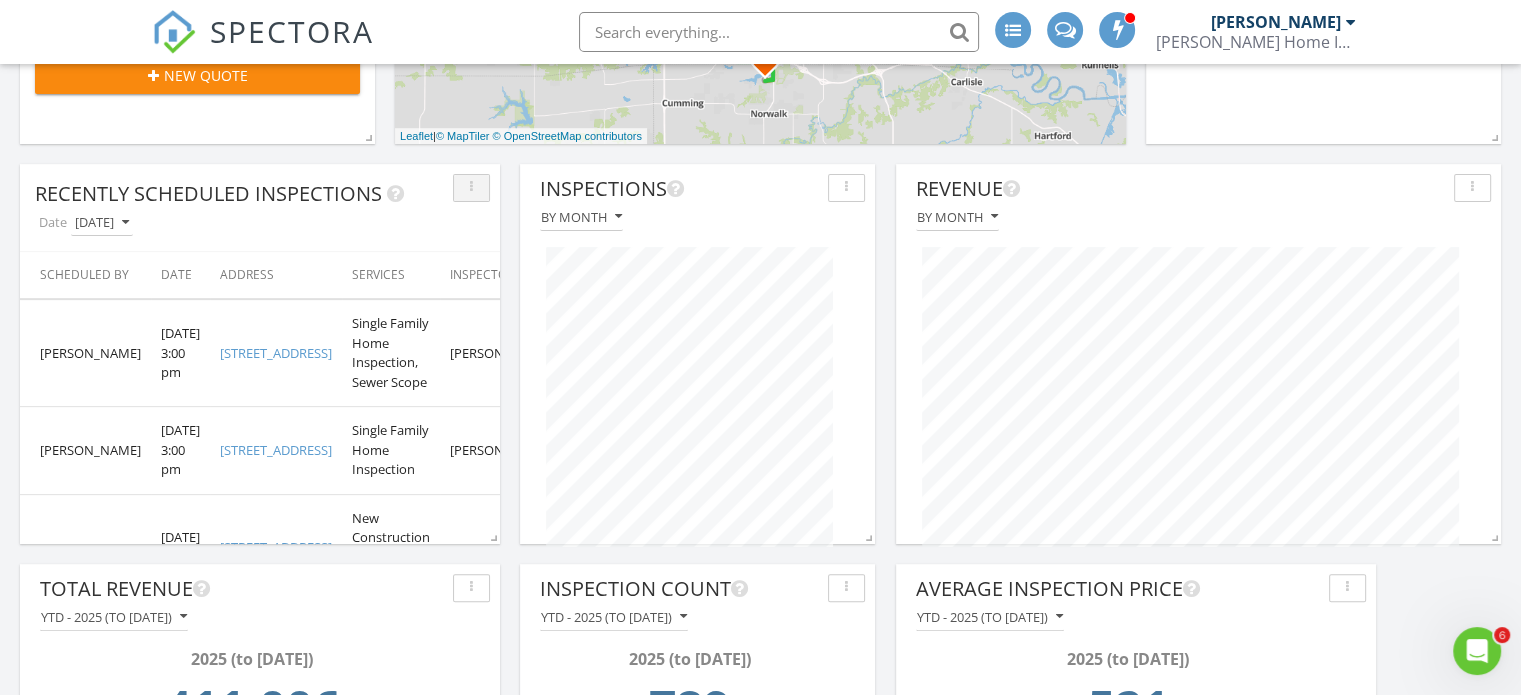 click at bounding box center (471, 188) 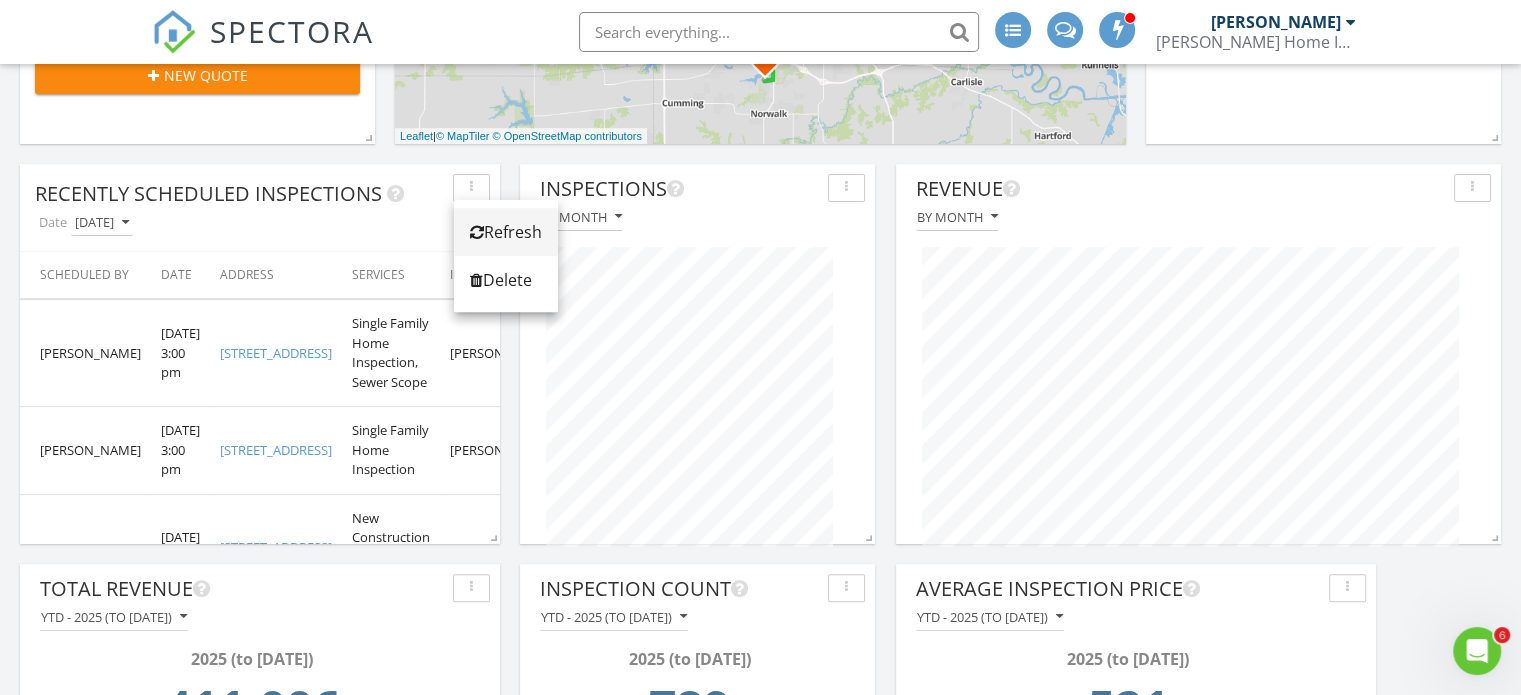 click on "Refresh" at bounding box center [506, 232] 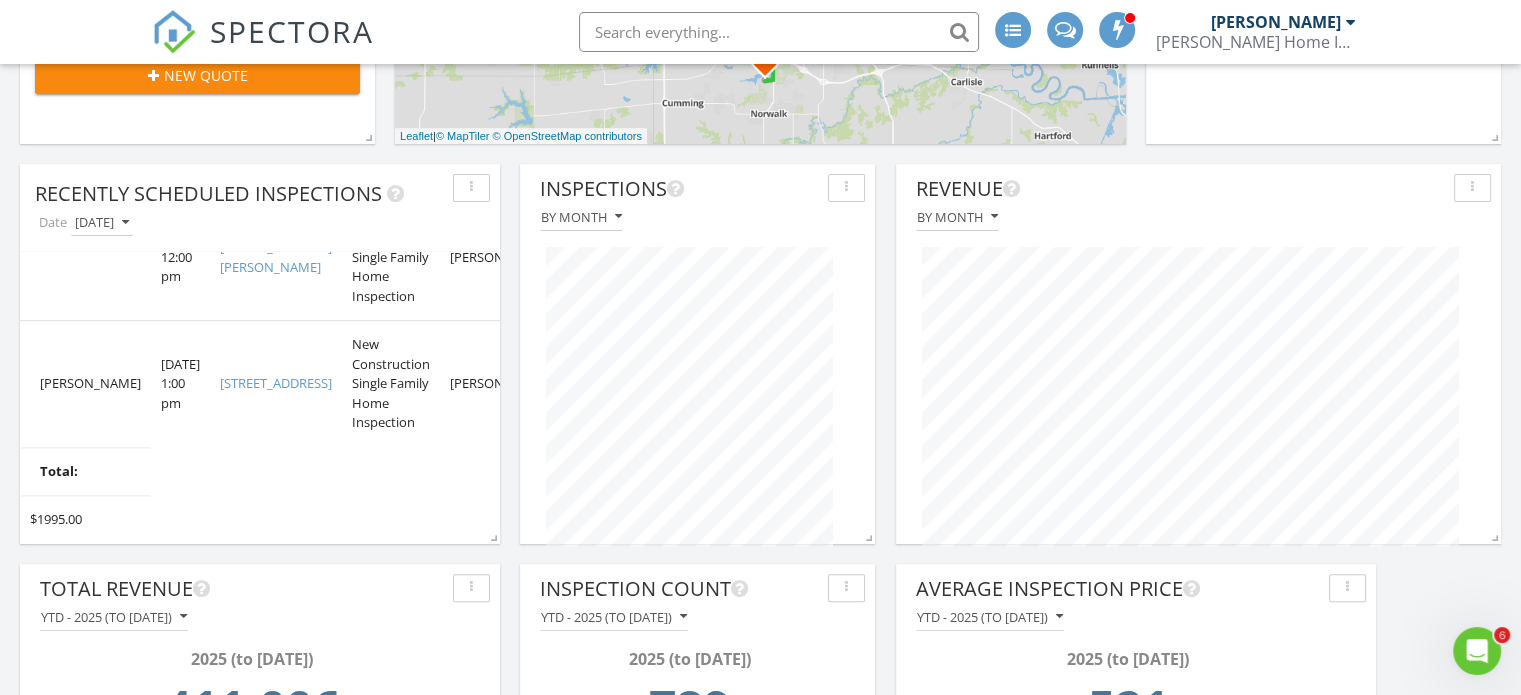 scroll, scrollTop: 408, scrollLeft: 0, axis: vertical 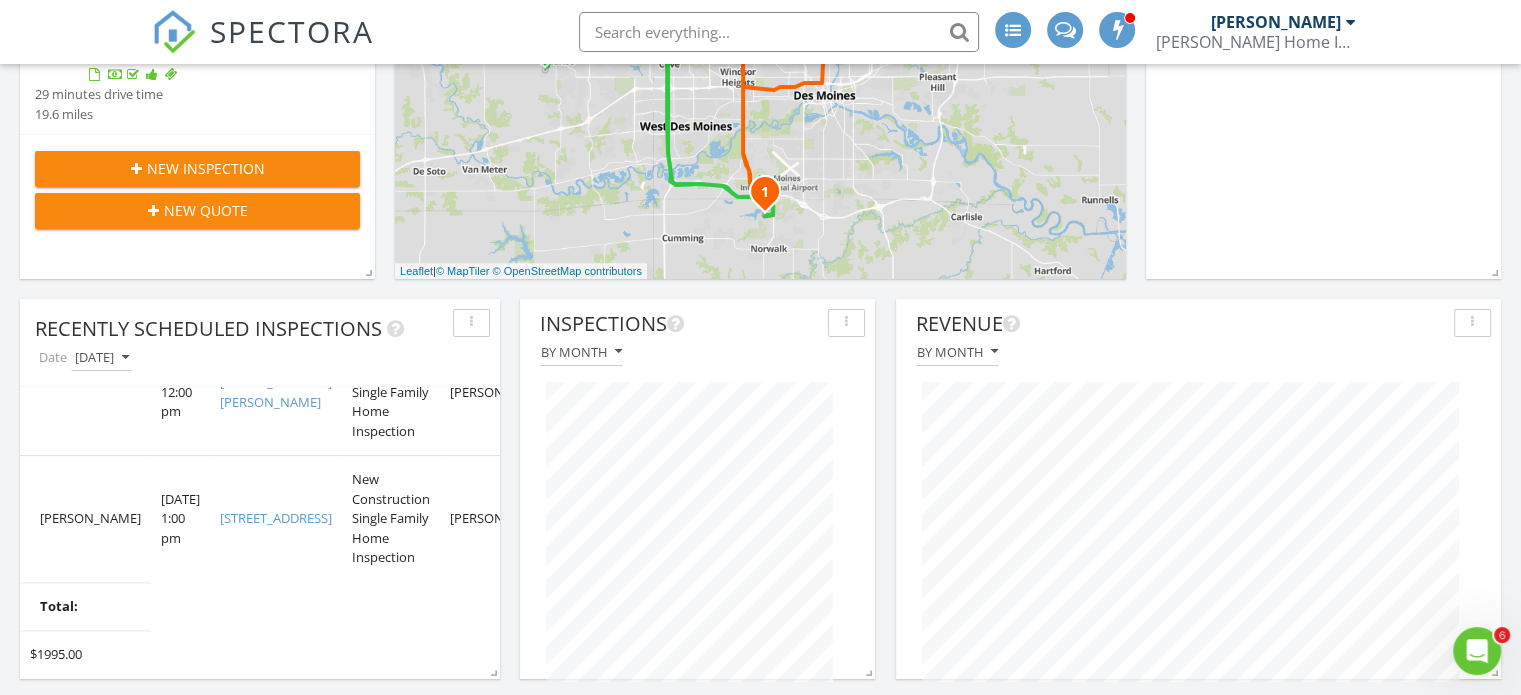 click at bounding box center (1118, 29) 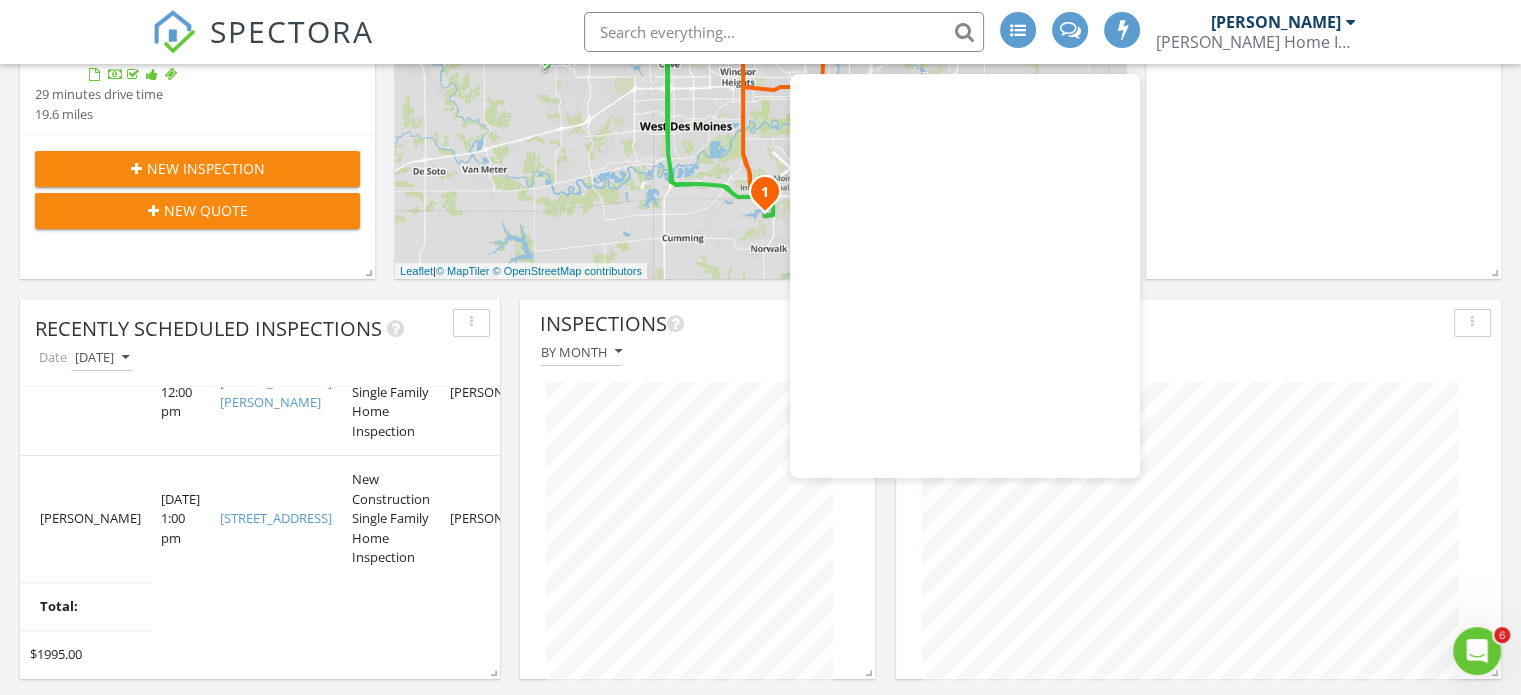 click on "[DATE]
[PERSON_NAME]
9:00 am
[STREET_ADDRESS]
[PERSON_NAME]
[PERSON_NAME]
29 minutes drive time   16.8 miles       12:00 pm
[STREET_ADDRESS]
[PERSON_NAME]
29 minutes drive time   19.6 miles       New Inspection     New Quote         Map               1 2 1 2 1 2 + − I [GEOGRAPHIC_DATA], I [GEOGRAPHIC_DATA][PERSON_NAME] 59.0 km, 55 min Head southeast on [GEOGRAPHIC_DATA] 60 m Continue left onto [GEOGRAPHIC_DATA] 300 m Turn right onto [GEOGRAPHIC_DATA] 400 m Turn right onto [GEOGRAPHIC_DATA] 300 m Continue onto [GEOGRAPHIC_DATA] 450 m Turn right onto [GEOGRAPHIC_DATA] 800 m Enter the traffic circle and take the 3rd exit onto [PERSON_NAME][GEOGRAPHIC_DATA] 80 m Exit the traffic circle onto [PERSON_NAME][GEOGRAPHIC_DATA] 2.5 km Take the ramp on the right towards I-35 south 700 m 10 km 1.5 km" at bounding box center [760, 2014] 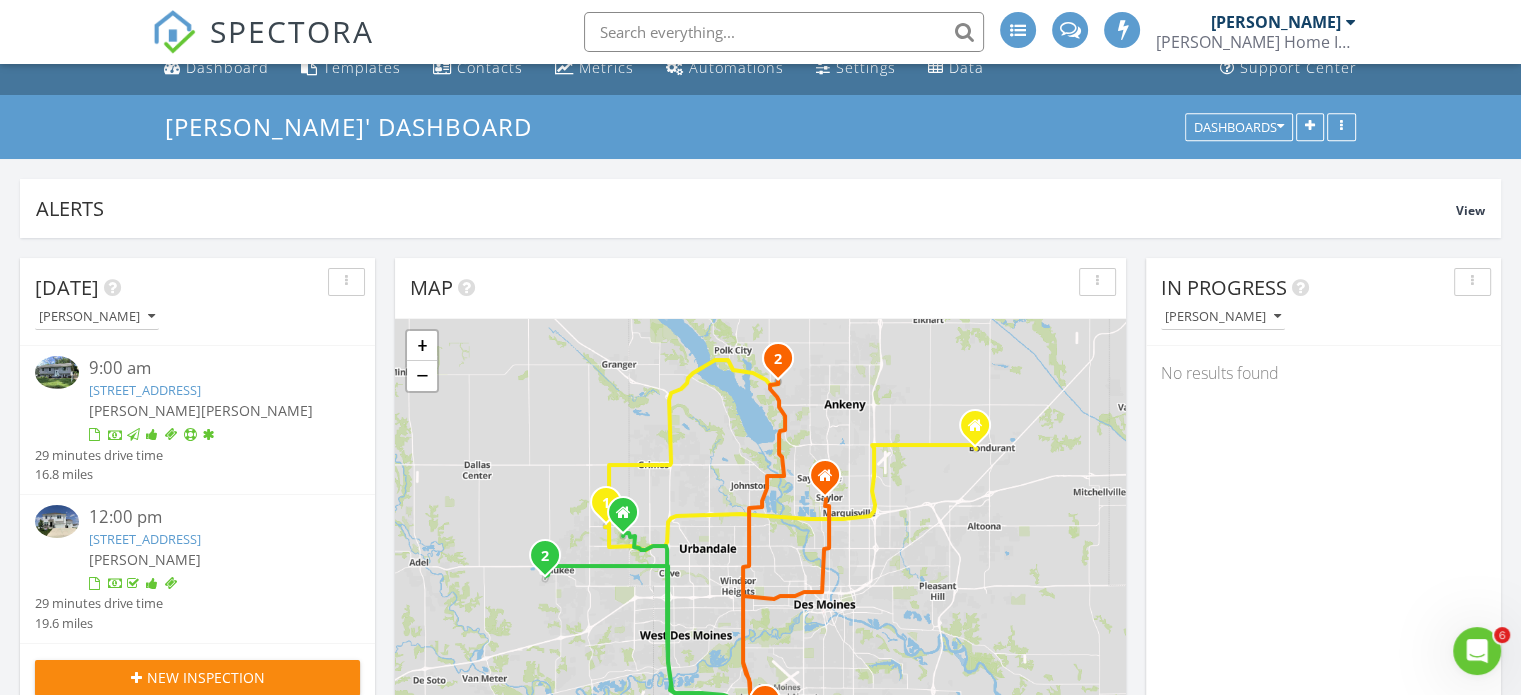 scroll, scrollTop: 0, scrollLeft: 0, axis: both 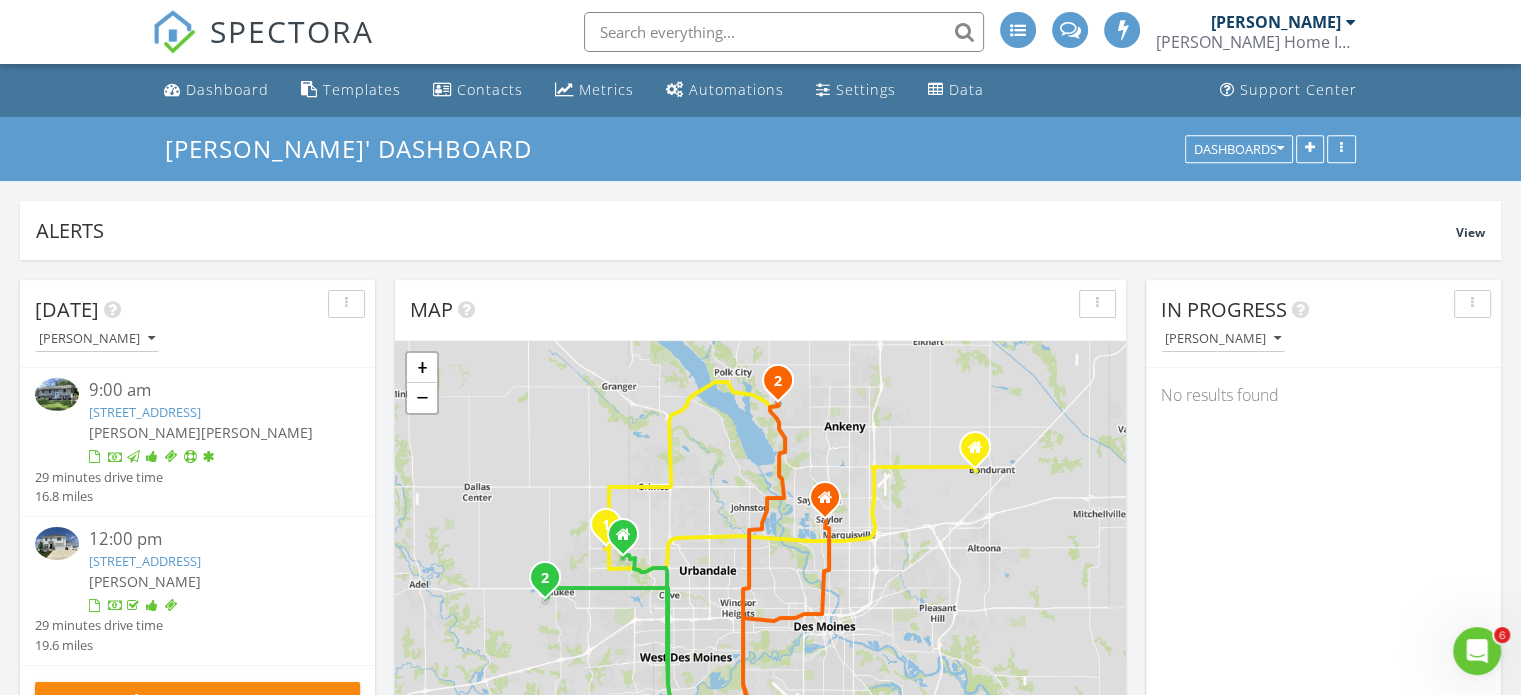 click at bounding box center (1123, 29) 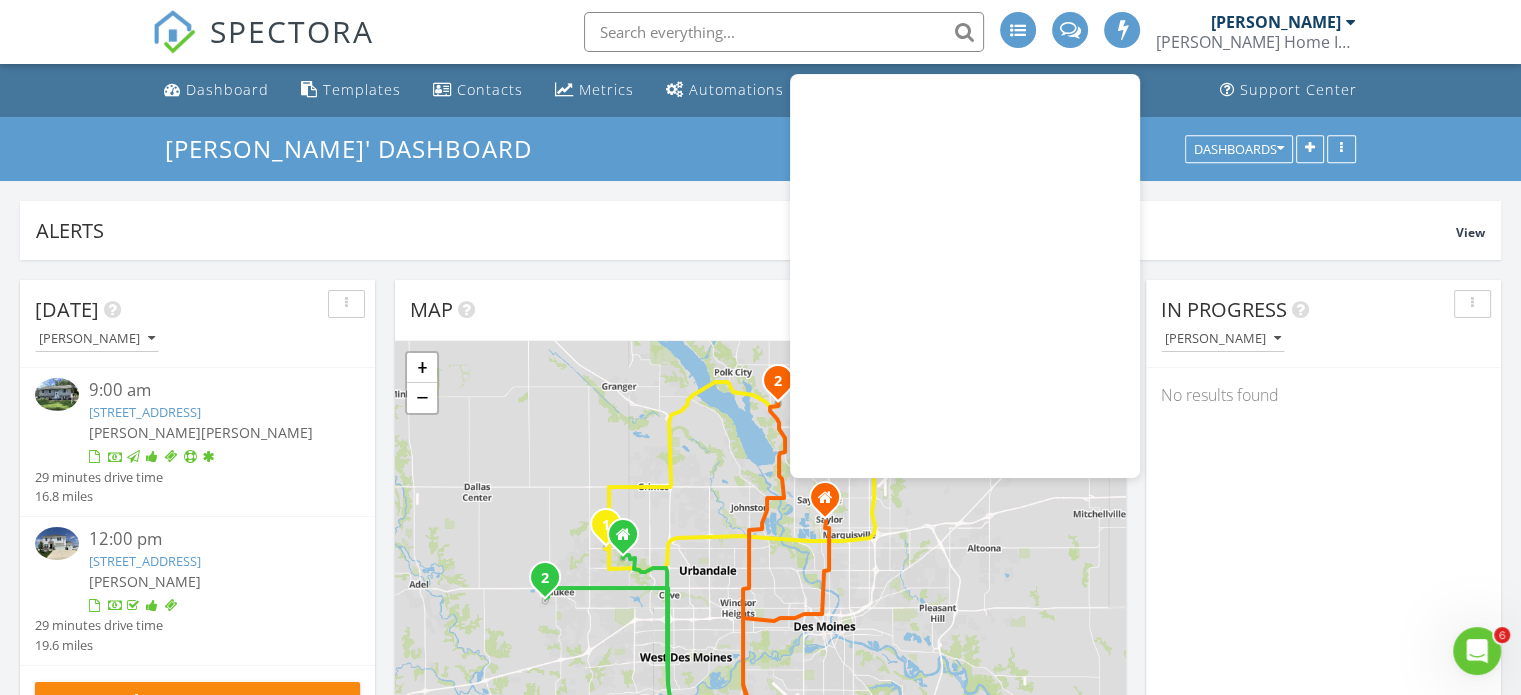 click on "[DATE]
[PERSON_NAME]
9:00 am
[STREET_ADDRESS]
[PERSON_NAME]
[PERSON_NAME]
29 minutes drive time   16.8 miles       12:00 pm
[STREET_ADDRESS]
[PERSON_NAME]
29 minutes drive time   19.6 miles       New Inspection     New Quote         Map               1 2 1 2 1 2 + − I [GEOGRAPHIC_DATA], I [GEOGRAPHIC_DATA][PERSON_NAME] 59.0 km, 55 min Head southeast on [GEOGRAPHIC_DATA] 60 m Continue left onto [GEOGRAPHIC_DATA] 300 m Turn right onto [GEOGRAPHIC_DATA] 400 m Turn right onto [GEOGRAPHIC_DATA] 300 m Continue onto [GEOGRAPHIC_DATA] 450 m Turn right onto [GEOGRAPHIC_DATA] 800 m Enter the traffic circle and take the 3rd exit onto [PERSON_NAME][GEOGRAPHIC_DATA] 80 m Exit the traffic circle onto [PERSON_NAME][GEOGRAPHIC_DATA] 2.5 km Take the ramp on the right towards I-35 south 700 m 10 km 1.5 km" at bounding box center [760, 2545] 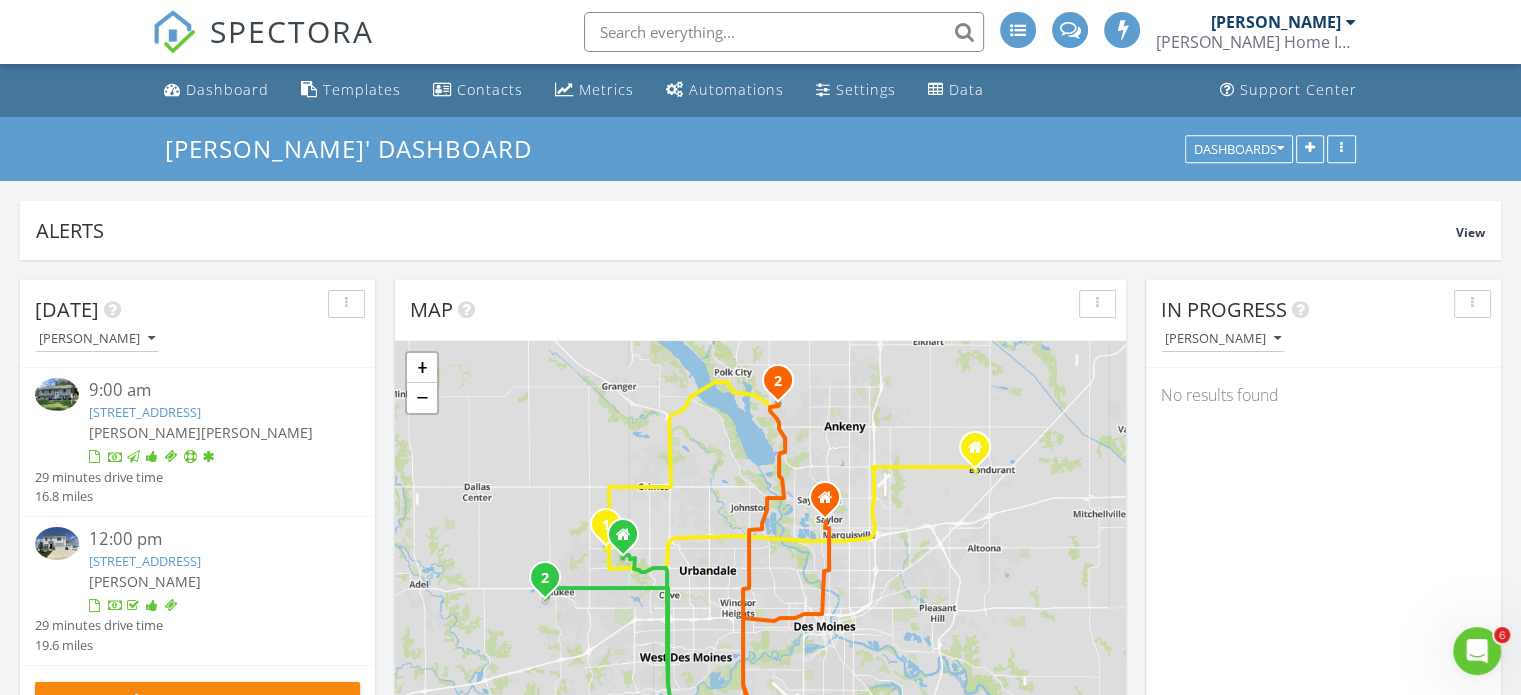 click on "[DATE]
[PERSON_NAME]
9:00 am
[STREET_ADDRESS]
[PERSON_NAME]
[PERSON_NAME]
29 minutes drive time   16.8 miles       12:00 pm
[STREET_ADDRESS]
[PERSON_NAME]
29 minutes drive time   19.6 miles       New Inspection     New Quote         Map               1 2 1 2 1 2 + − I [GEOGRAPHIC_DATA], I [GEOGRAPHIC_DATA][PERSON_NAME] 59.0 km, 55 min Head southeast on [GEOGRAPHIC_DATA] 60 m Continue left onto [GEOGRAPHIC_DATA] 300 m Turn right onto [GEOGRAPHIC_DATA] 400 m Turn right onto [GEOGRAPHIC_DATA] 300 m Continue onto [GEOGRAPHIC_DATA] 450 m Turn right onto [GEOGRAPHIC_DATA] 800 m Enter the traffic circle and take the 3rd exit onto [PERSON_NAME][GEOGRAPHIC_DATA] 80 m Exit the traffic circle onto [PERSON_NAME][GEOGRAPHIC_DATA] 2.5 km Take the ramp on the right towards I-35 south 700 m 10 km 1.5 km" at bounding box center [760, 2545] 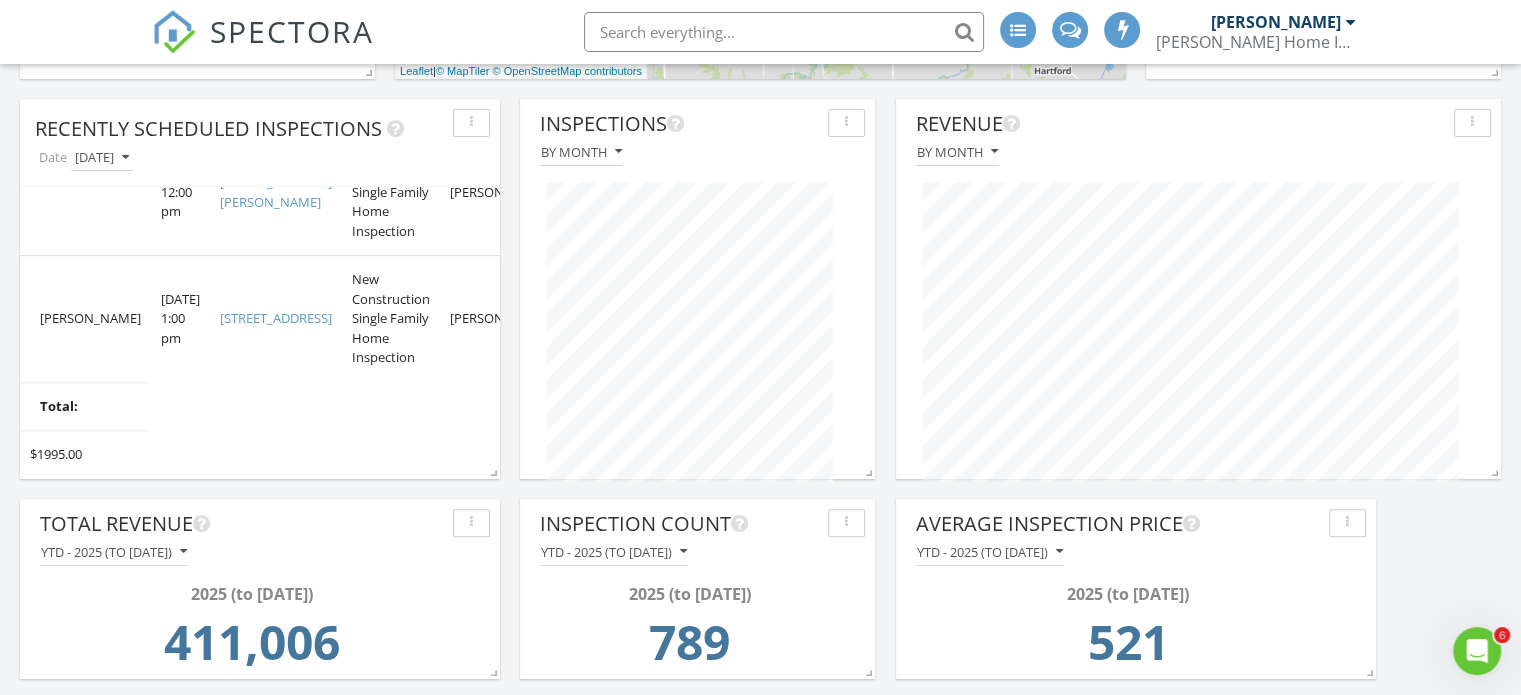 scroll, scrollTop: 732, scrollLeft: 0, axis: vertical 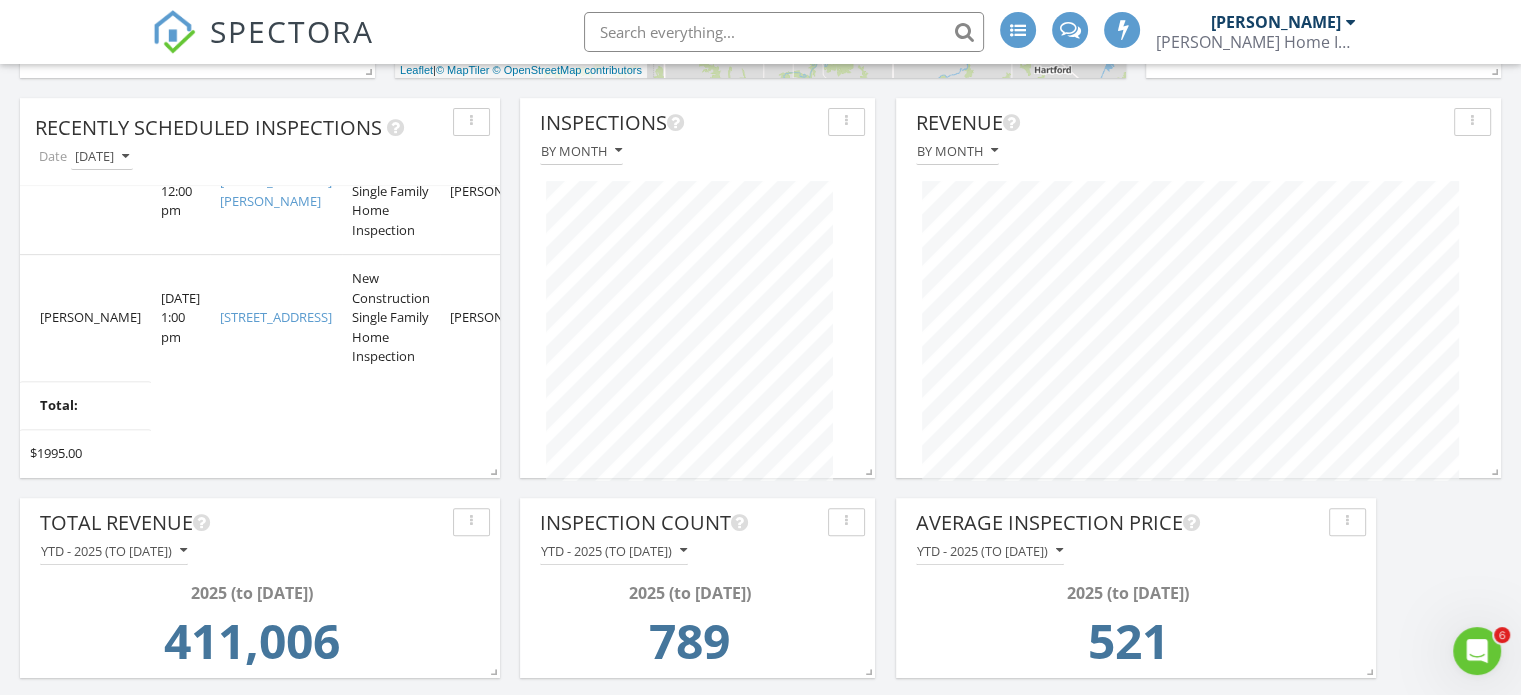 click on "[DATE]
[PERSON_NAME]
9:00 am
[STREET_ADDRESS]
[PERSON_NAME]
[PERSON_NAME]
29 minutes drive time   16.8 miles       12:00 pm
[STREET_ADDRESS]
[PERSON_NAME]
29 minutes drive time   19.6 miles       New Inspection     New Quote         Map               1 2 1 2 1 2 + − I [GEOGRAPHIC_DATA], I [GEOGRAPHIC_DATA][PERSON_NAME] 59.0 km, 55 min Head southeast on [GEOGRAPHIC_DATA] 60 m Continue left onto [GEOGRAPHIC_DATA] 300 m Turn right onto [GEOGRAPHIC_DATA] 400 m Turn right onto [GEOGRAPHIC_DATA] 300 m Continue onto [GEOGRAPHIC_DATA] 450 m Turn right onto [GEOGRAPHIC_DATA] 800 m Enter the traffic circle and take the 3rd exit onto [PERSON_NAME][GEOGRAPHIC_DATA] 80 m Exit the traffic circle onto [PERSON_NAME][GEOGRAPHIC_DATA] 2.5 km Take the ramp on the right towards I-35 south 700 m 10 km 1.5 km" at bounding box center (760, 1813) 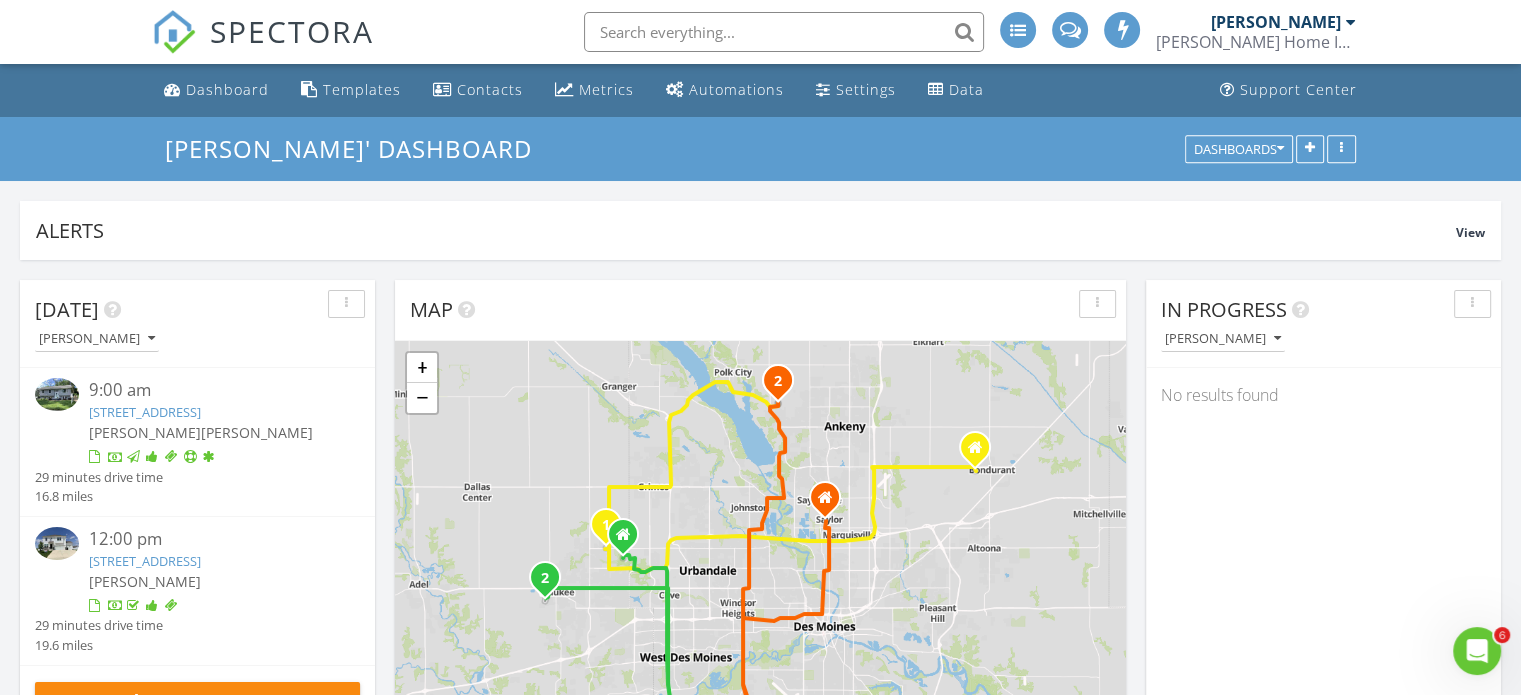 click on "[DATE]
[PERSON_NAME]
9:00 am
[STREET_ADDRESS]
[PERSON_NAME]
[PERSON_NAME]
29 minutes drive time   16.8 miles       12:00 pm
[STREET_ADDRESS]
[PERSON_NAME]
29 minutes drive time   19.6 miles       New Inspection     New Quote         Map               1 2 1 2 1 2 + − I [GEOGRAPHIC_DATA], I [GEOGRAPHIC_DATA][PERSON_NAME] 59.0 km, 55 min Head southeast on [GEOGRAPHIC_DATA] 60 m Continue left onto [GEOGRAPHIC_DATA] 300 m Turn right onto [GEOGRAPHIC_DATA] 400 m Turn right onto [GEOGRAPHIC_DATA] 300 m Continue onto [GEOGRAPHIC_DATA] 450 m Turn right onto [GEOGRAPHIC_DATA] 800 m Enter the traffic circle and take the 3rd exit onto [PERSON_NAME][GEOGRAPHIC_DATA] 80 m Exit the traffic circle onto [PERSON_NAME][GEOGRAPHIC_DATA] 2.5 km Take the ramp on the right towards I-35 south 700 m 10 km 1.5 km" at bounding box center (760, 2545) 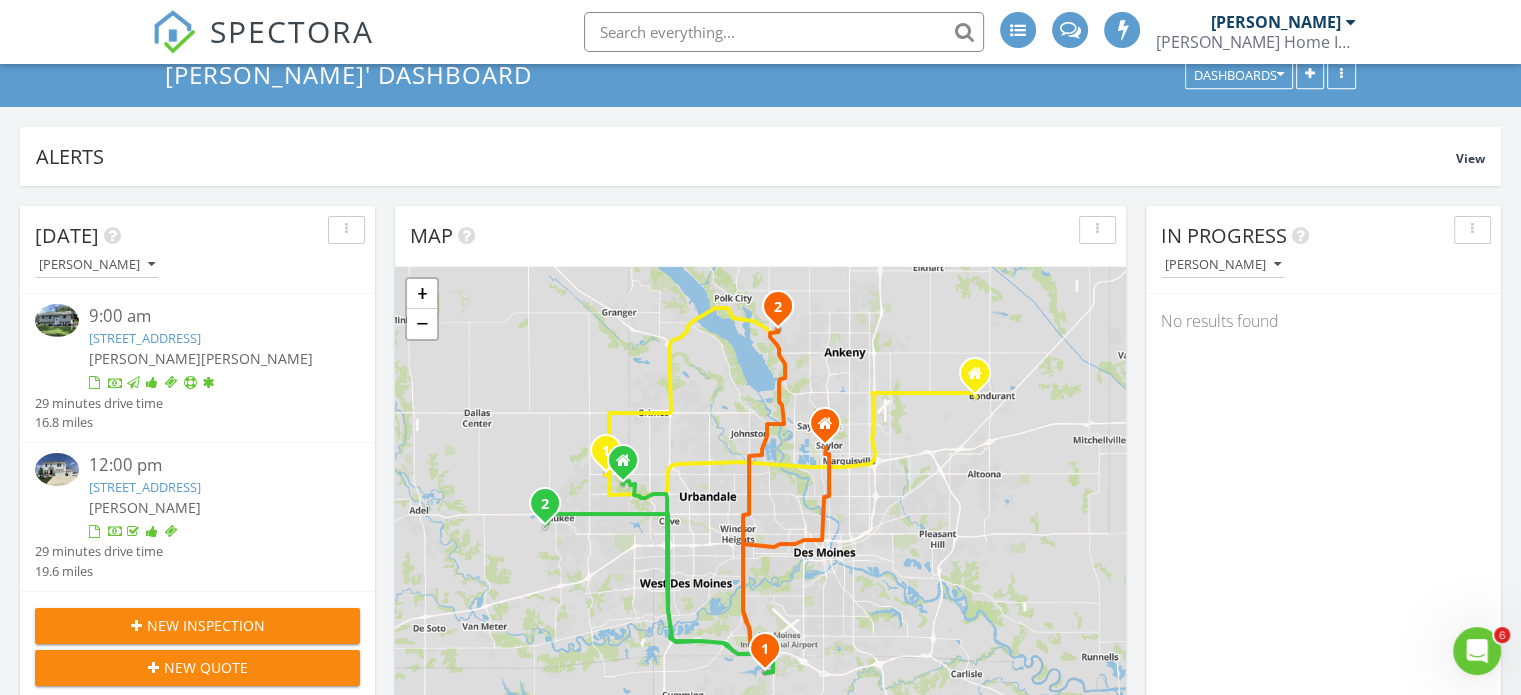 scroll, scrollTop: 75, scrollLeft: 0, axis: vertical 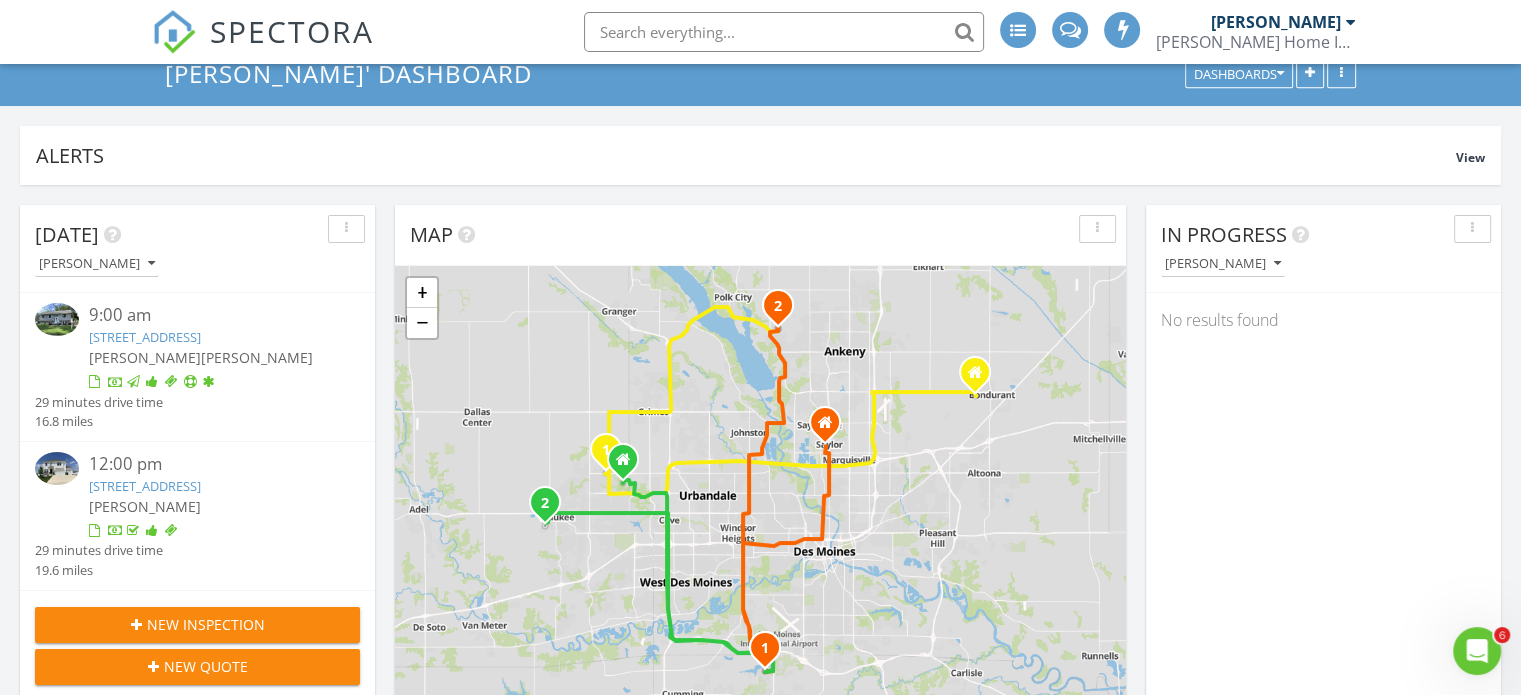 click on "[DATE]
[PERSON_NAME]
9:00 am
[STREET_ADDRESS]
[PERSON_NAME]
[PERSON_NAME]
29 minutes drive time   16.8 miles       12:00 pm
[STREET_ADDRESS]
[PERSON_NAME]
29 minutes drive time   19.6 miles       New Inspection     New Quote         Map               1 2 1 2 1 2 + − I [GEOGRAPHIC_DATA], I [GEOGRAPHIC_DATA][PERSON_NAME] 59.0 km, 55 min Head southeast on [GEOGRAPHIC_DATA] 60 m Continue left onto [GEOGRAPHIC_DATA] 300 m Turn right onto [GEOGRAPHIC_DATA] 400 m Turn right onto [GEOGRAPHIC_DATA] 300 m Continue onto [GEOGRAPHIC_DATA] 450 m Turn right onto [GEOGRAPHIC_DATA] 800 m Enter the traffic circle and take the 3rd exit onto [PERSON_NAME][GEOGRAPHIC_DATA] 80 m Exit the traffic circle onto [PERSON_NAME][GEOGRAPHIC_DATA] 2.5 km Take the ramp on the right towards I-35 south 700 m 10 km 1.5 km" at bounding box center (760, 2470) 